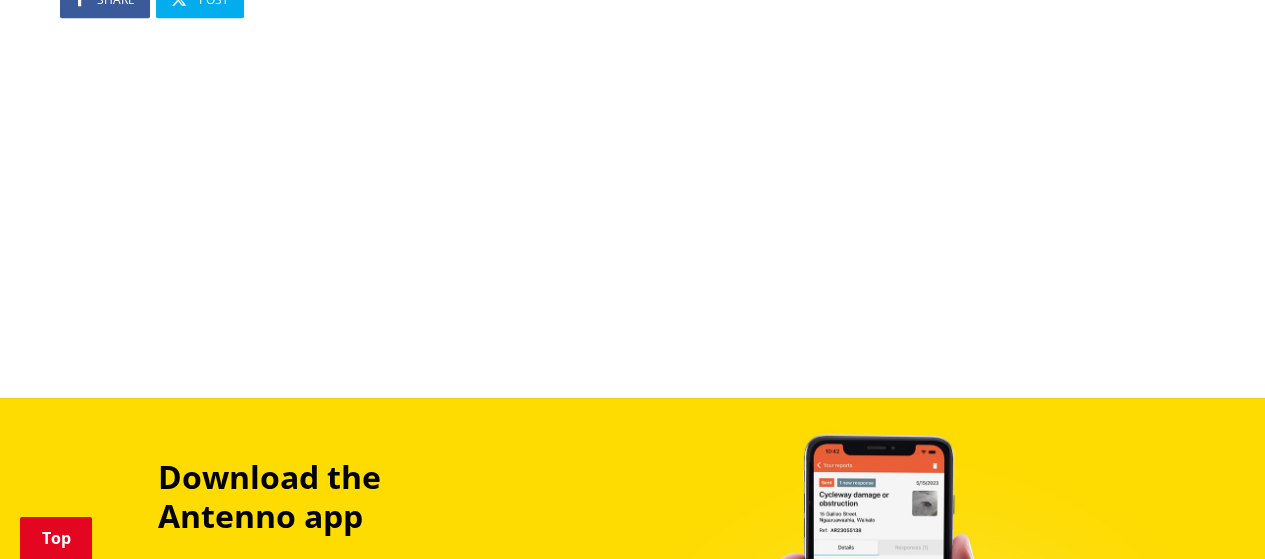 scroll, scrollTop: 1400, scrollLeft: 0, axis: vertical 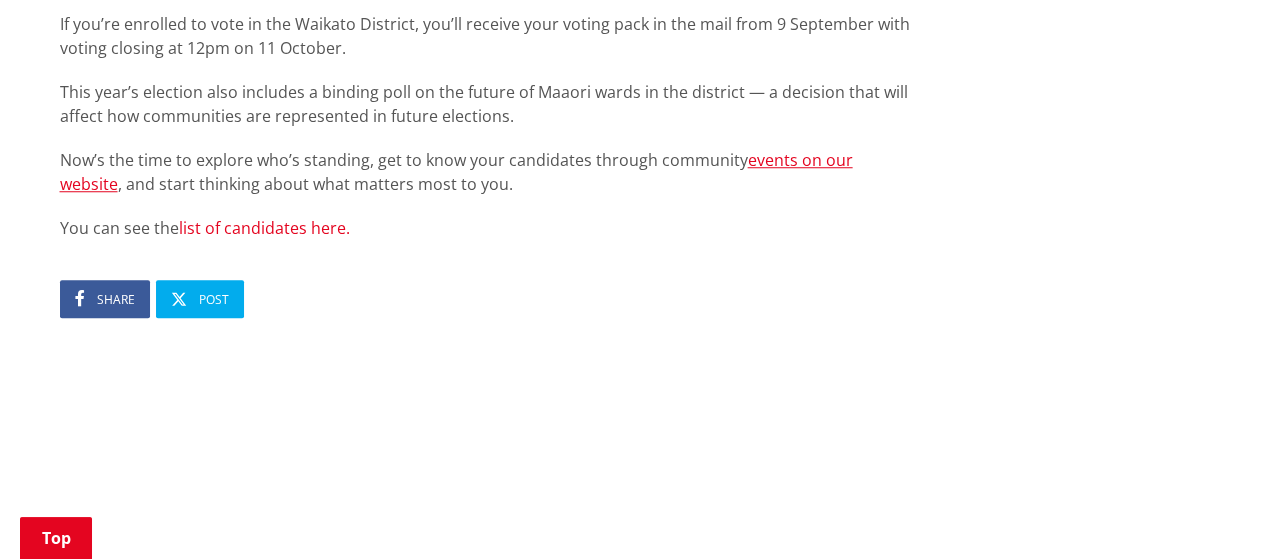 click on "list of candidates here." at bounding box center [264, 228] 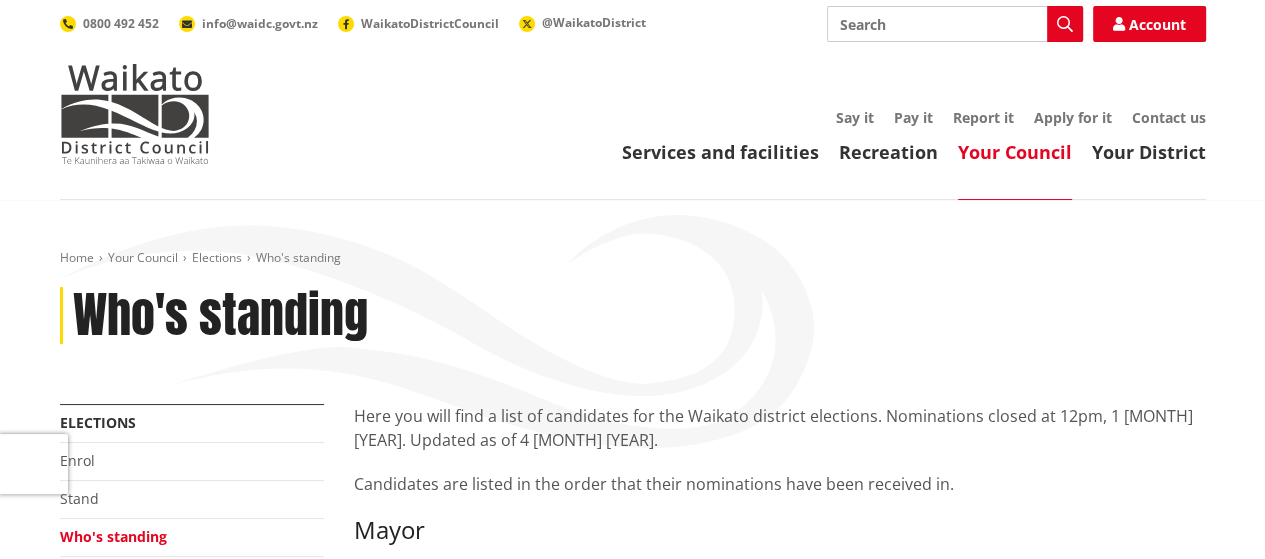 scroll, scrollTop: 300, scrollLeft: 0, axis: vertical 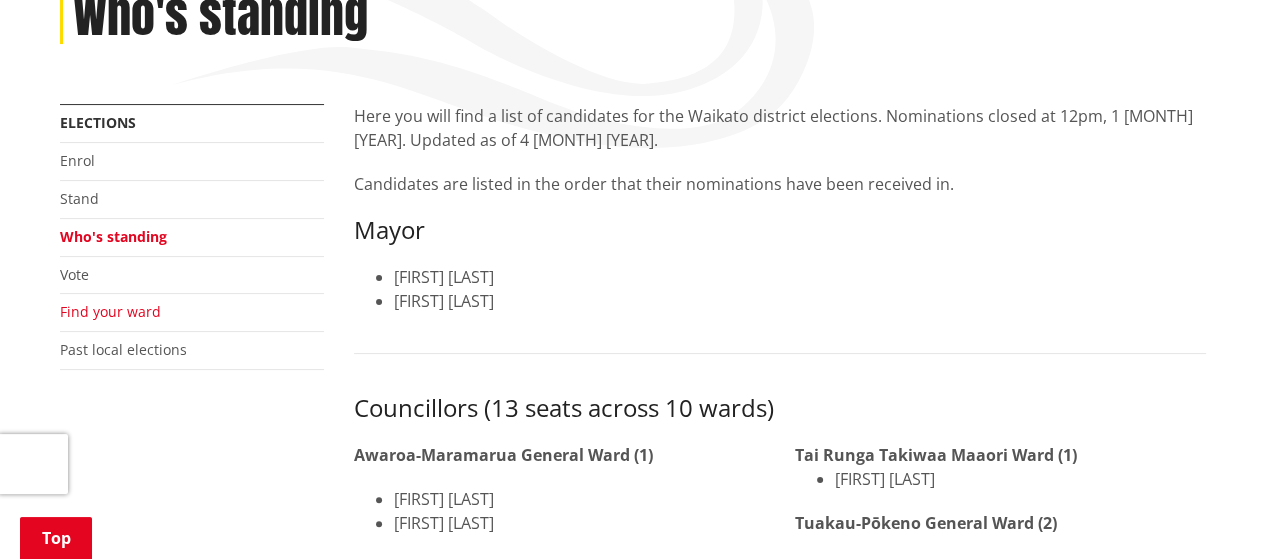 click on "Find your ward" at bounding box center (110, 311) 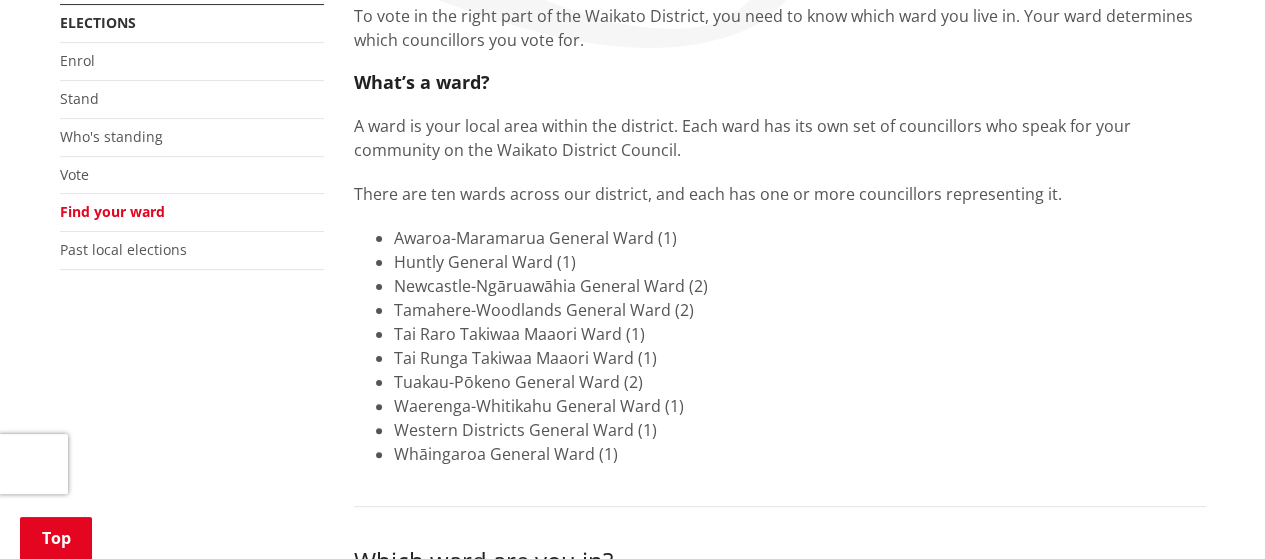 scroll, scrollTop: 700, scrollLeft: 0, axis: vertical 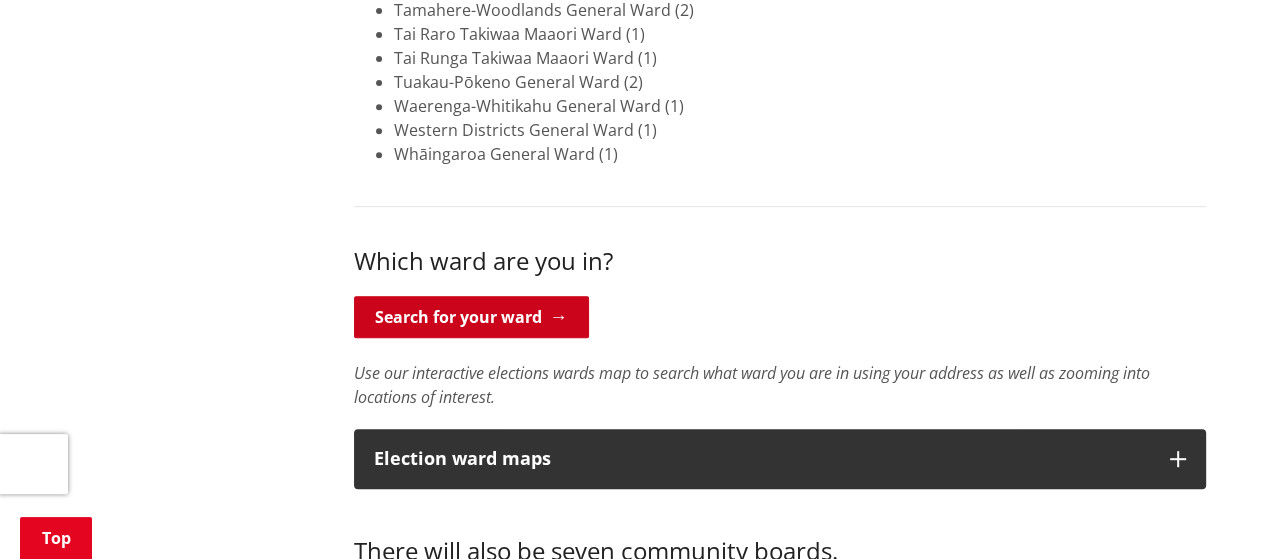 click on "Search for your ward" at bounding box center [471, 317] 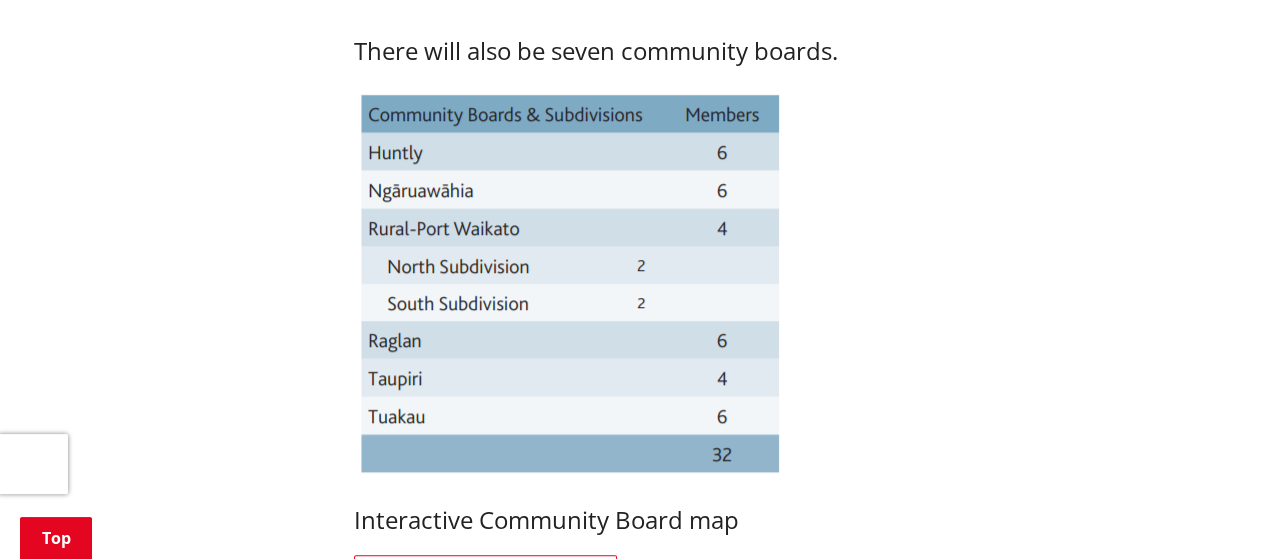 scroll, scrollTop: 900, scrollLeft: 0, axis: vertical 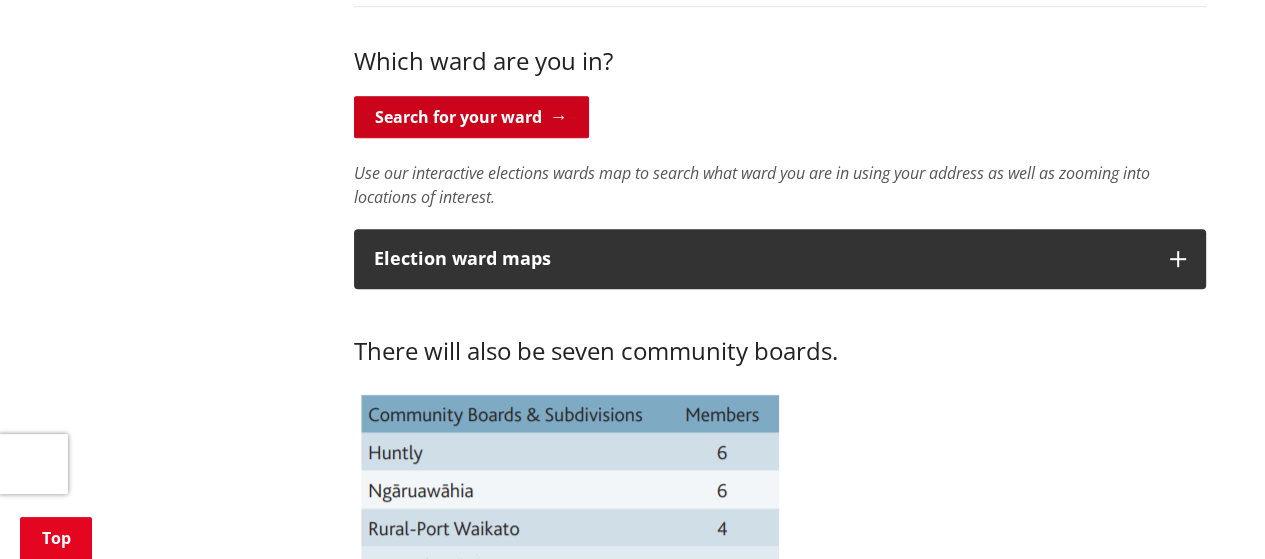click on "Search for your ward" at bounding box center (471, 117) 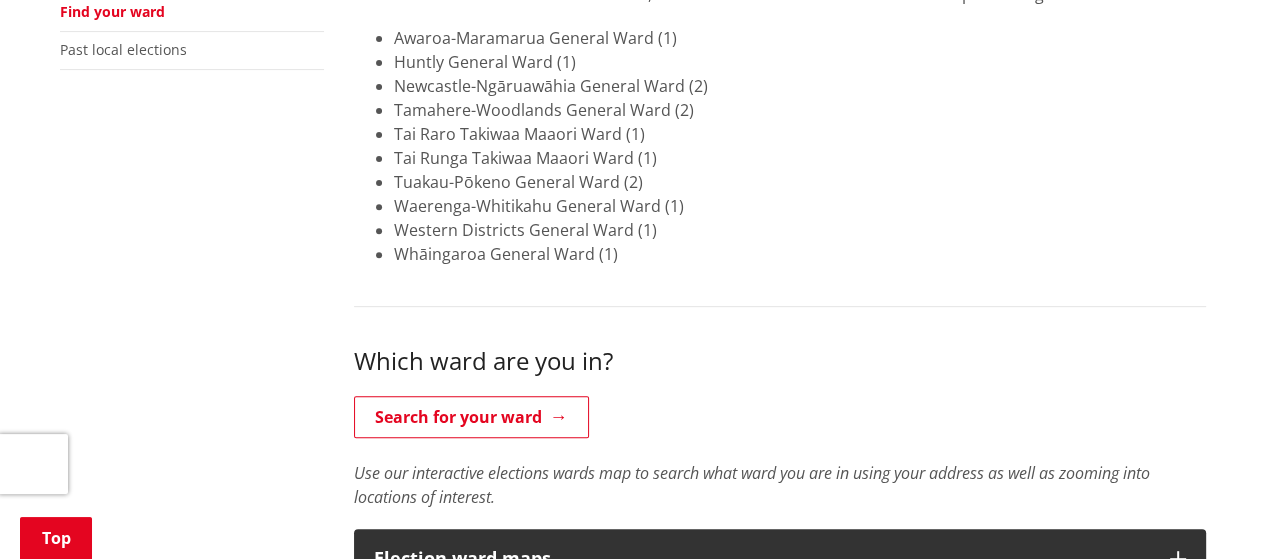 scroll, scrollTop: 300, scrollLeft: 0, axis: vertical 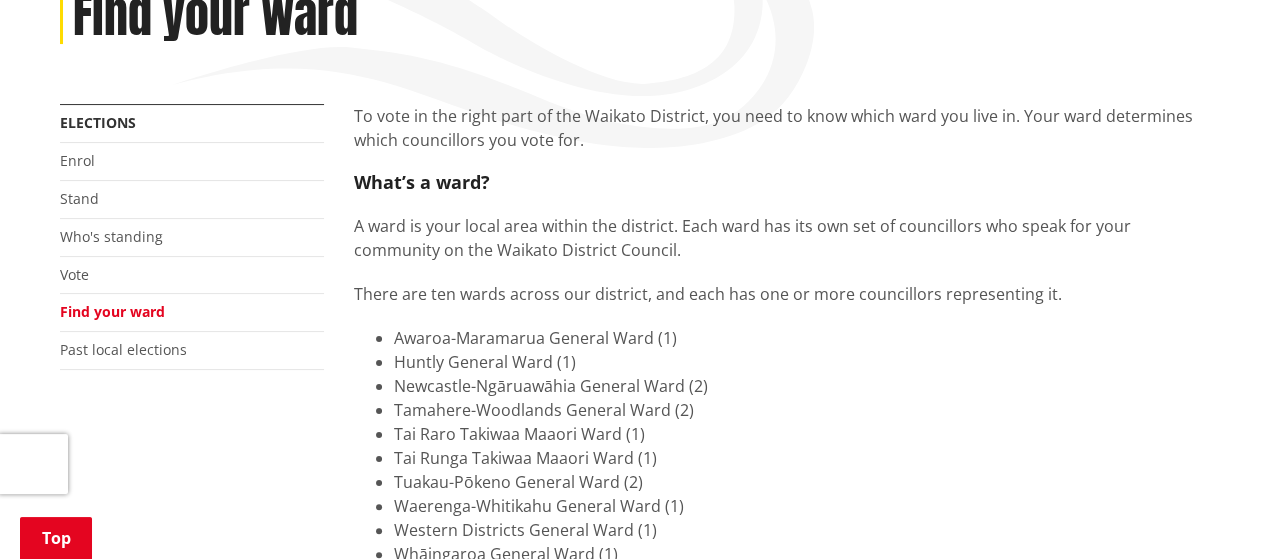 click on "Find your ward" at bounding box center [192, 313] 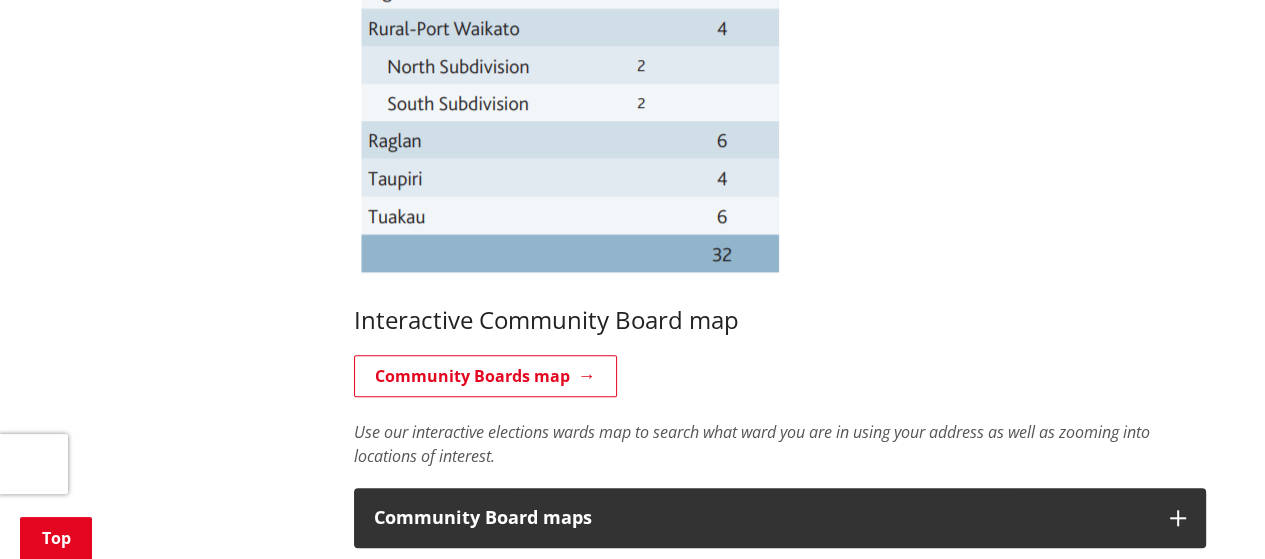 scroll, scrollTop: 1500, scrollLeft: 0, axis: vertical 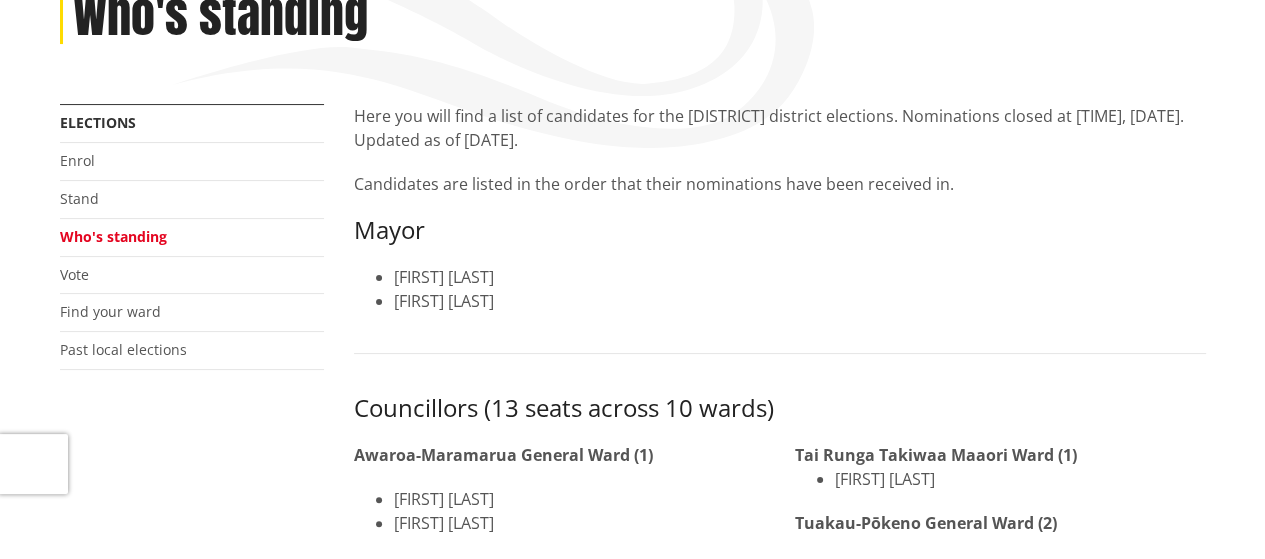 click on "Find your ward" at bounding box center (192, 313) 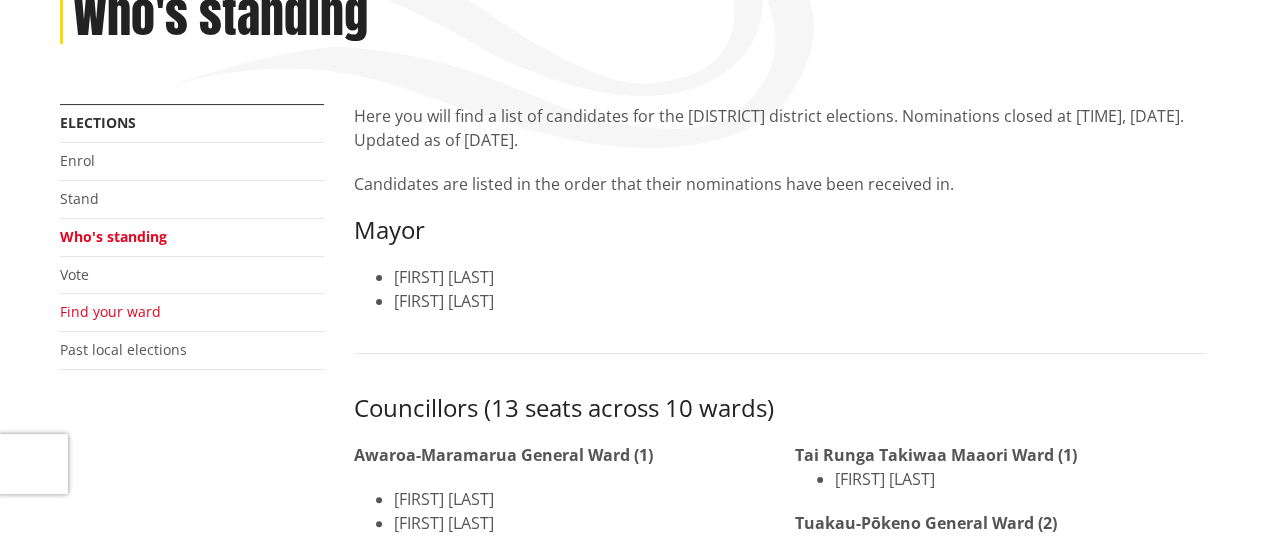 click on "Find your ward" at bounding box center [110, 311] 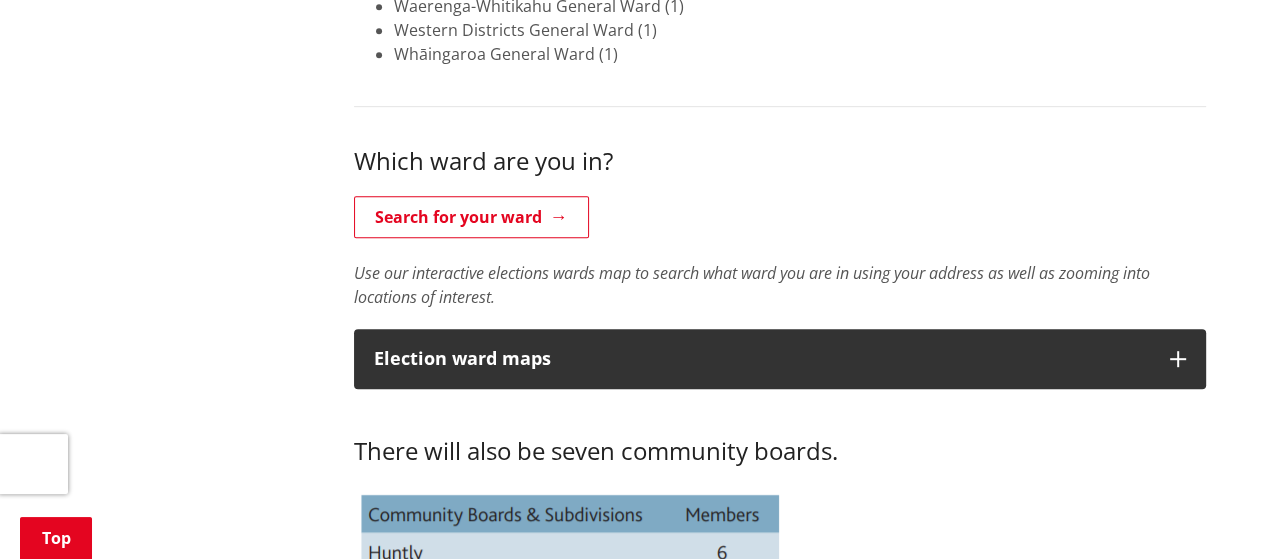 scroll, scrollTop: 1000, scrollLeft: 0, axis: vertical 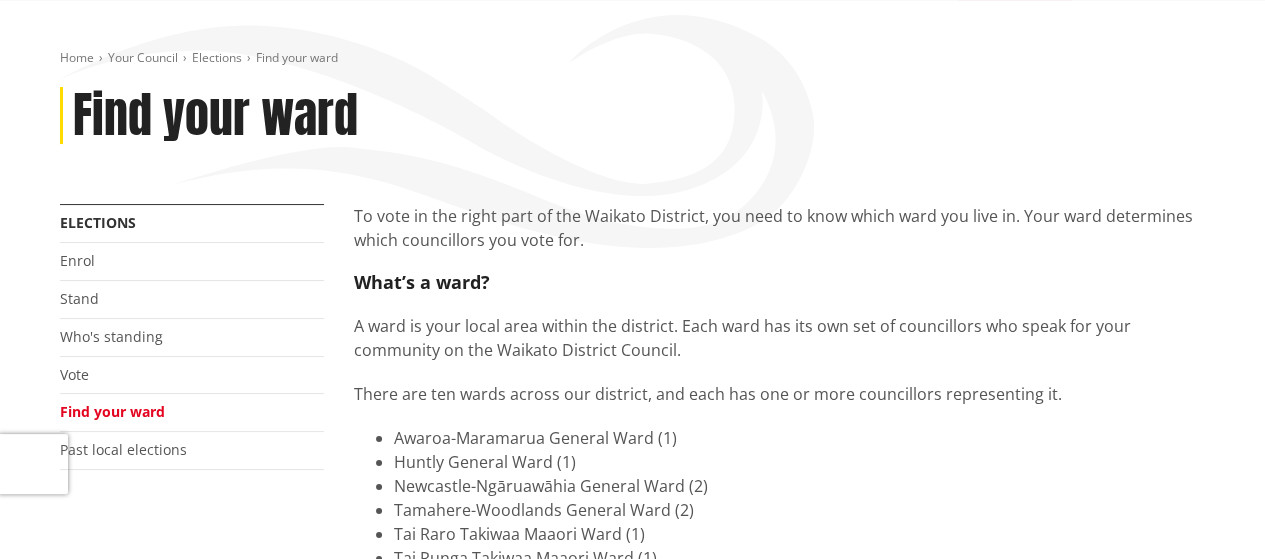 click on "Find your ward" at bounding box center (192, 413) 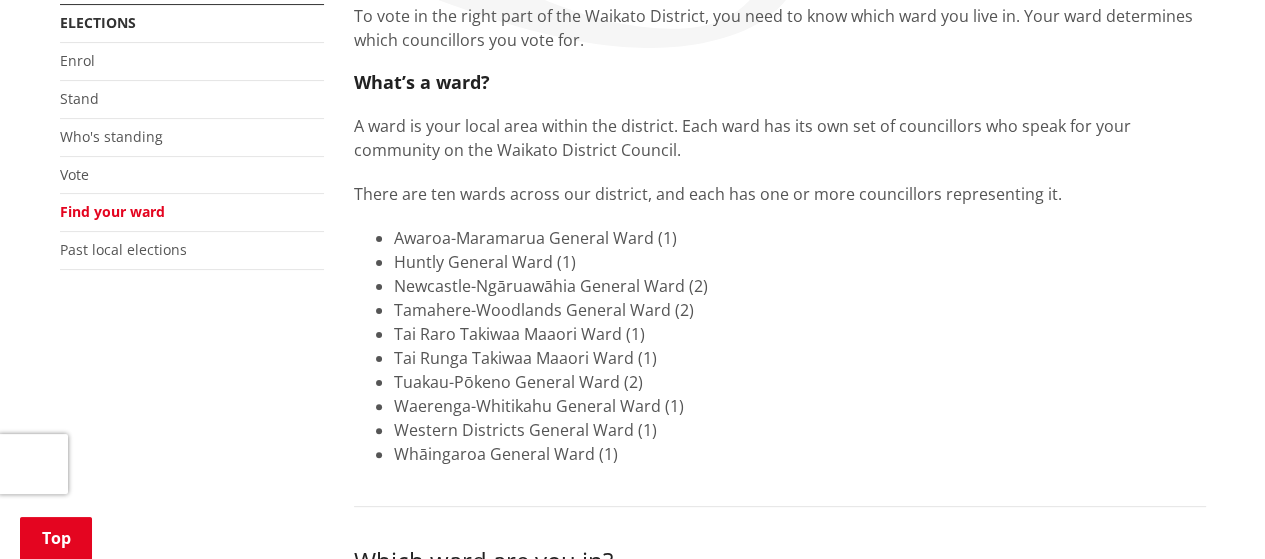 scroll, scrollTop: 500, scrollLeft: 0, axis: vertical 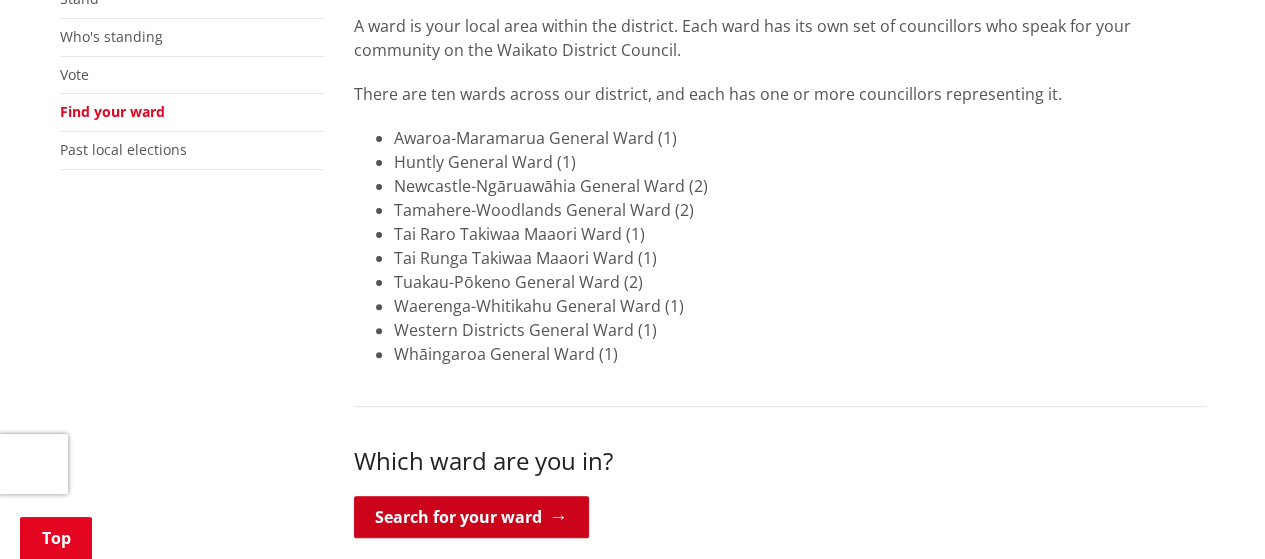 click on "Search for your ward" at bounding box center (471, 517) 